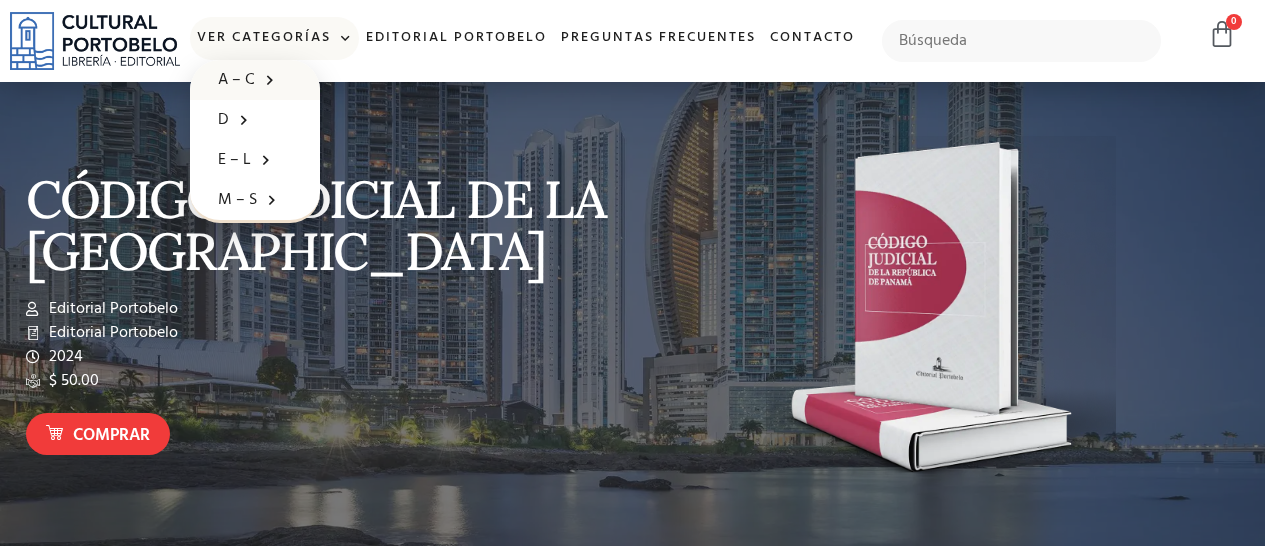 scroll, scrollTop: 0, scrollLeft: 0, axis: both 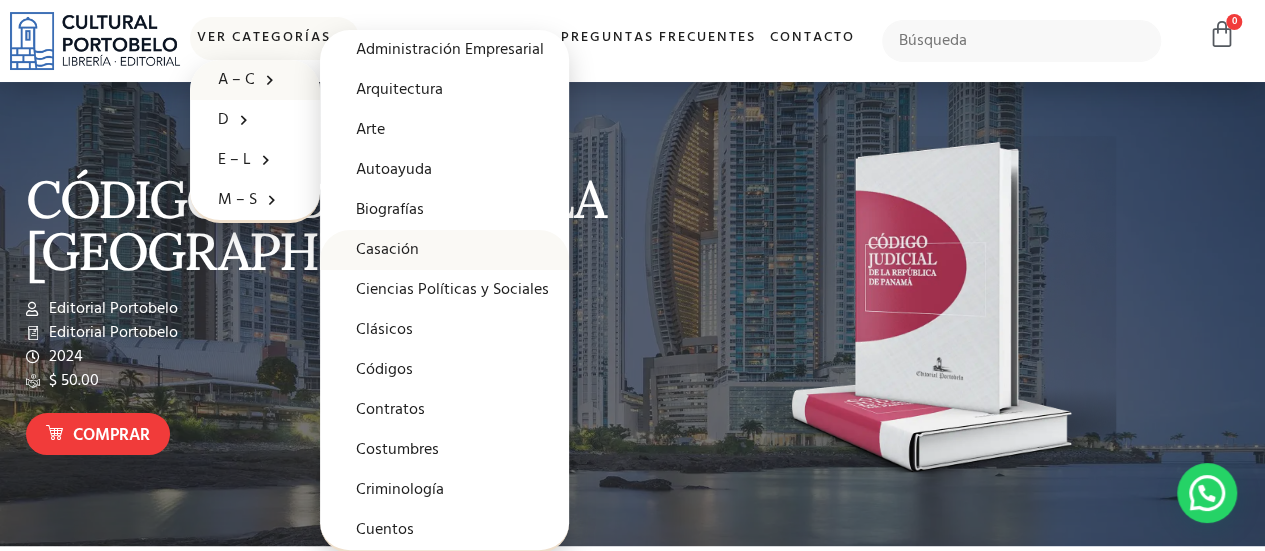 click on "Casación" 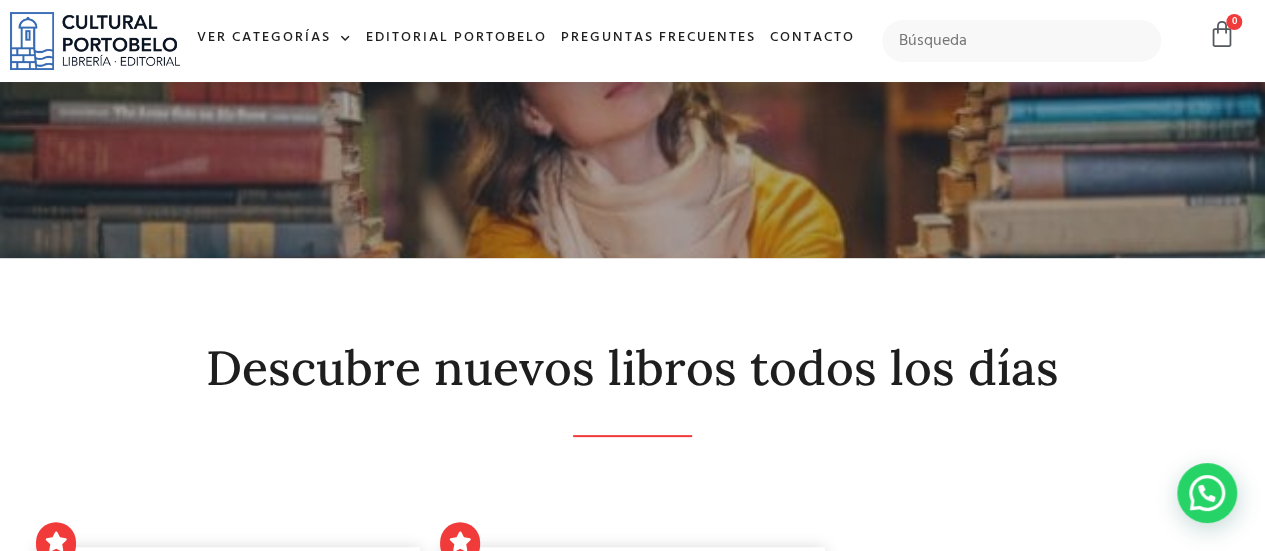 scroll, scrollTop: 0, scrollLeft: 0, axis: both 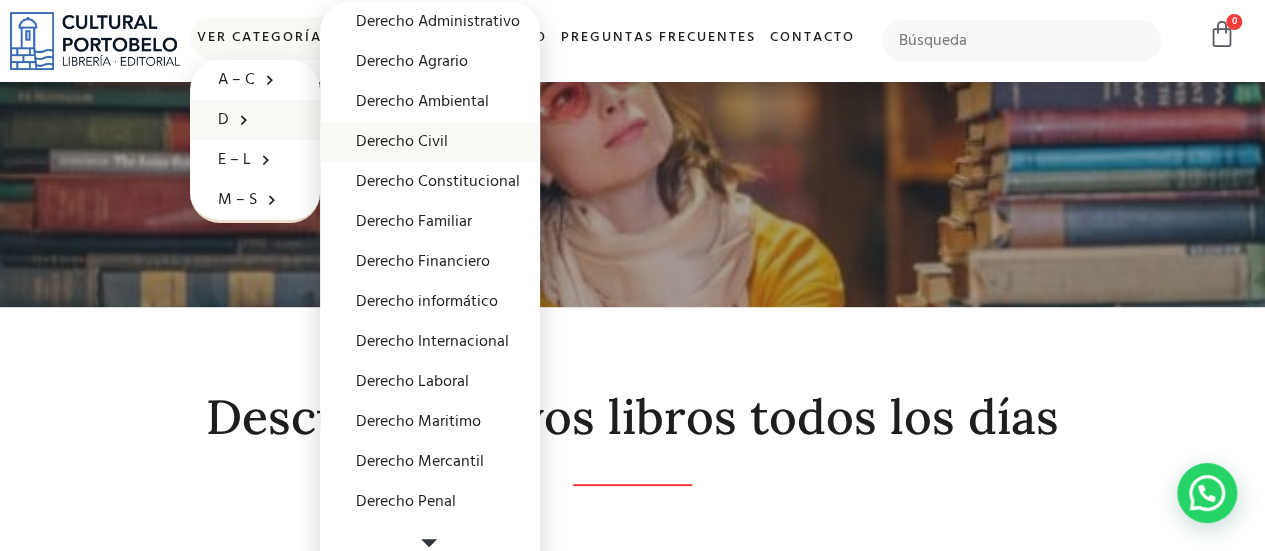 click on "Derecho Civil" 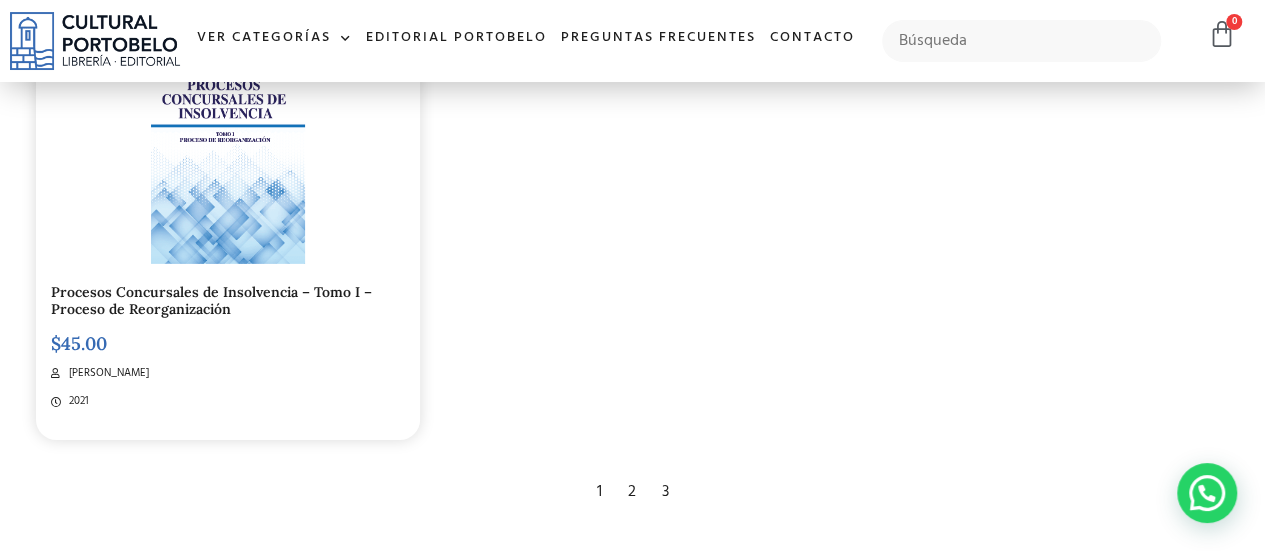 scroll, scrollTop: 3114, scrollLeft: 0, axis: vertical 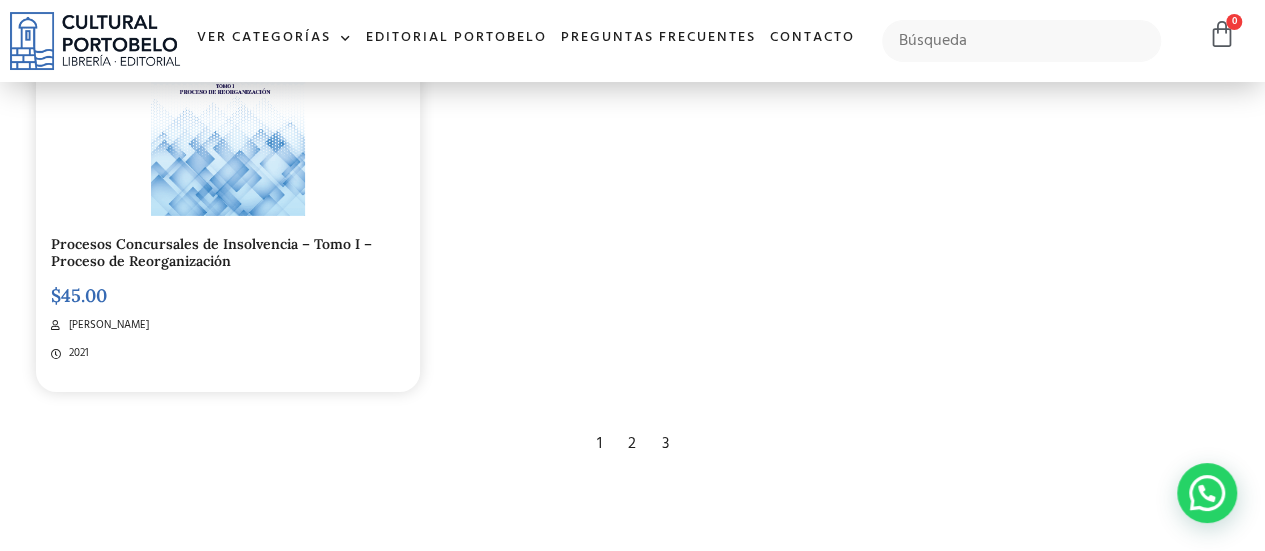 click on "2" at bounding box center [632, 444] 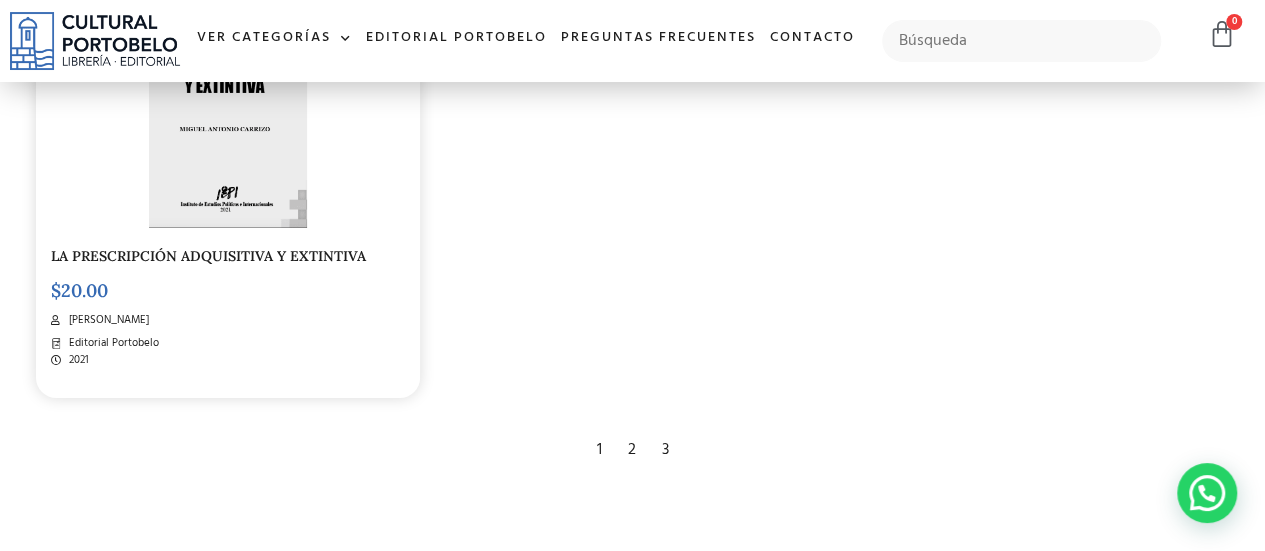 scroll, scrollTop: 3131, scrollLeft: 0, axis: vertical 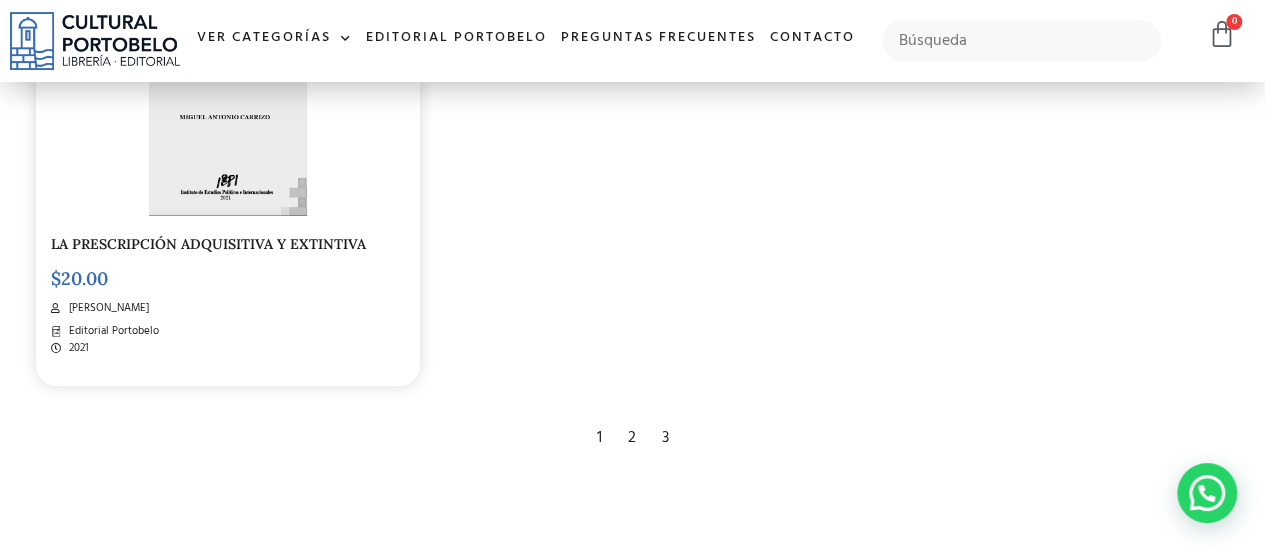 click on "3" at bounding box center [665, 438] 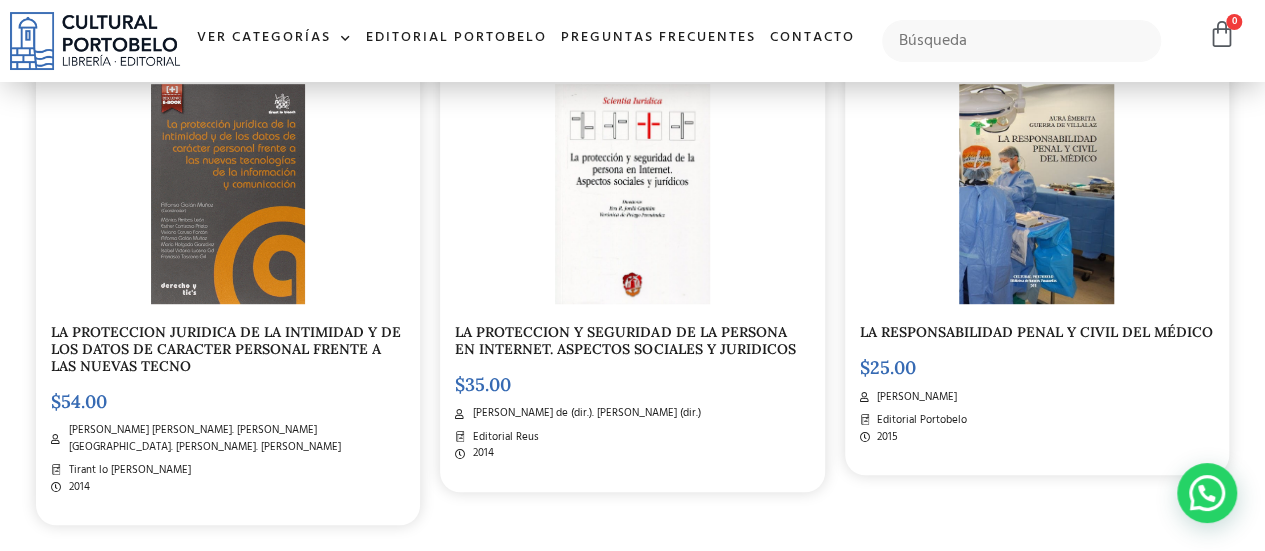 scroll, scrollTop: 526, scrollLeft: 0, axis: vertical 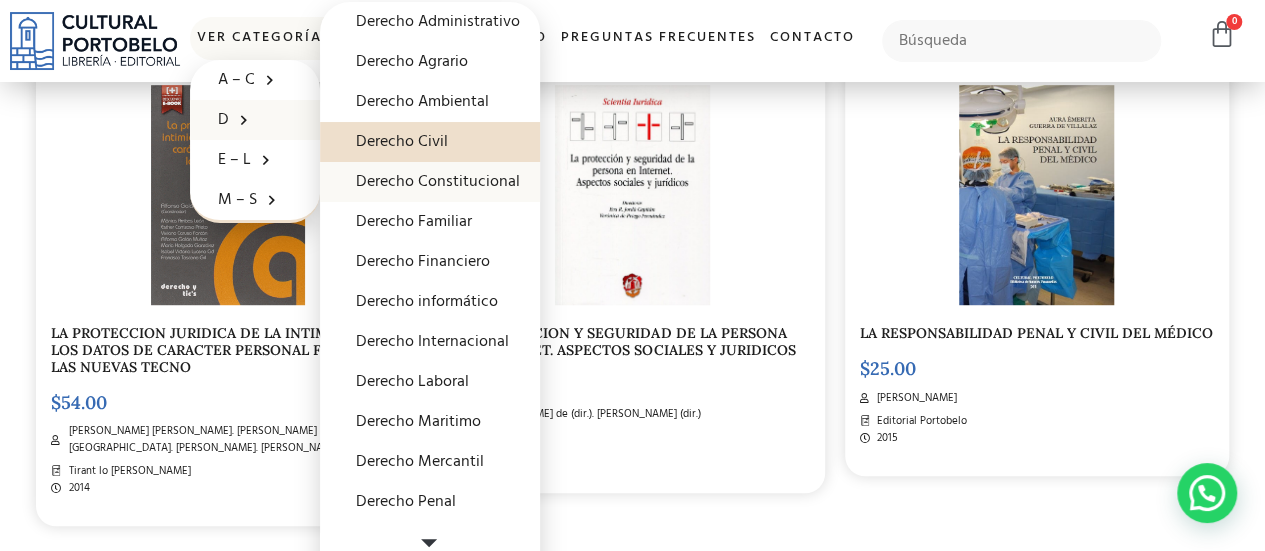 click on "Derecho Constitucional" 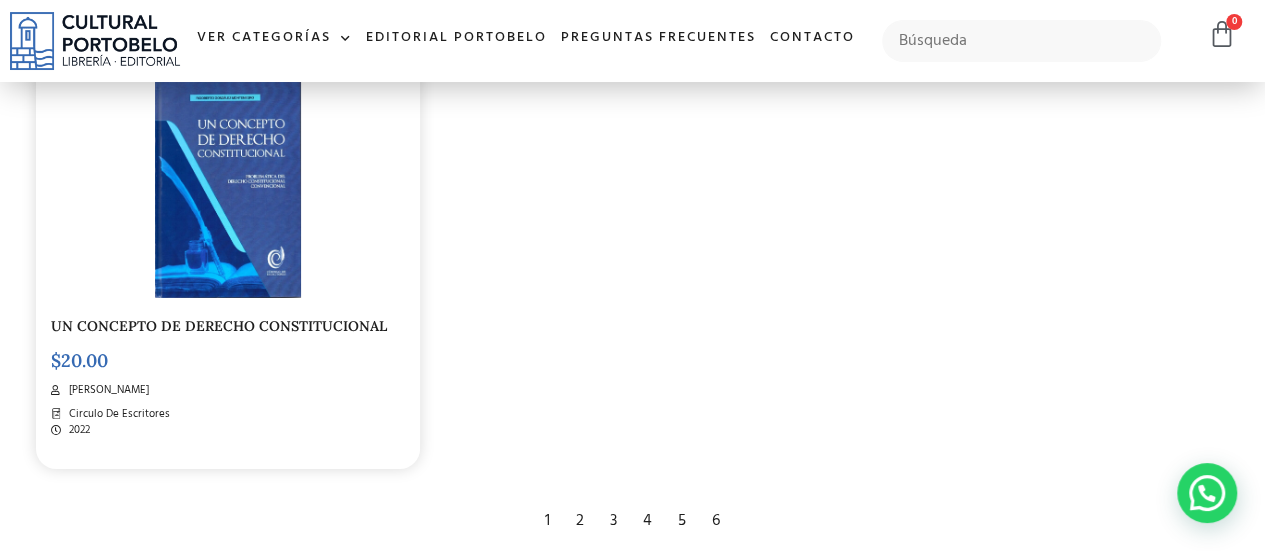 scroll, scrollTop: 3120, scrollLeft: 0, axis: vertical 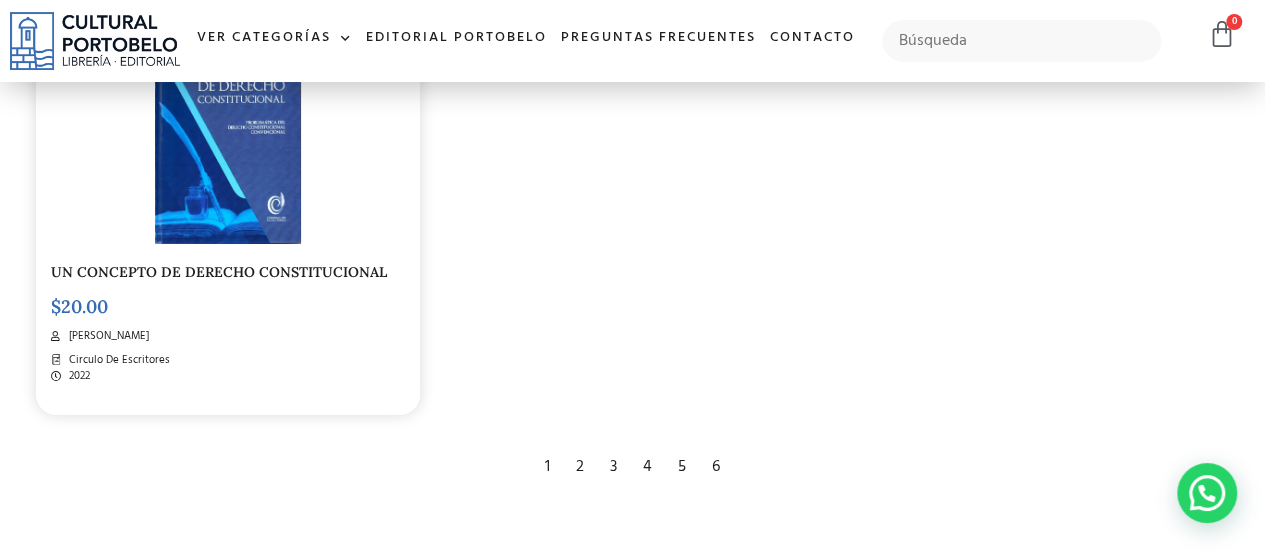 click on "2" at bounding box center (580, 467) 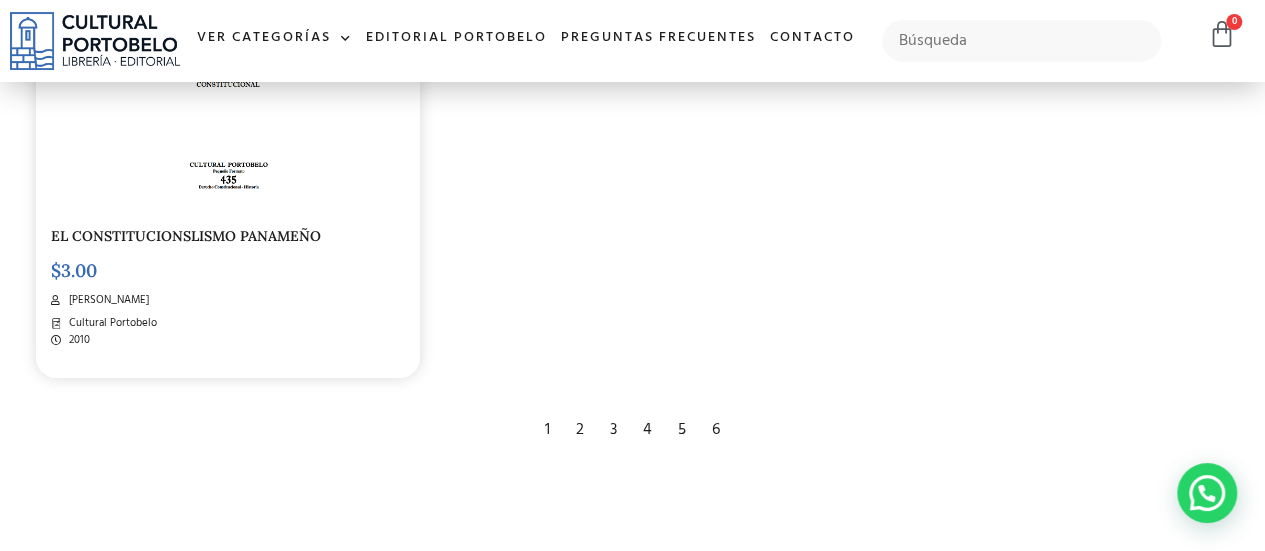 scroll, scrollTop: 3154, scrollLeft: 0, axis: vertical 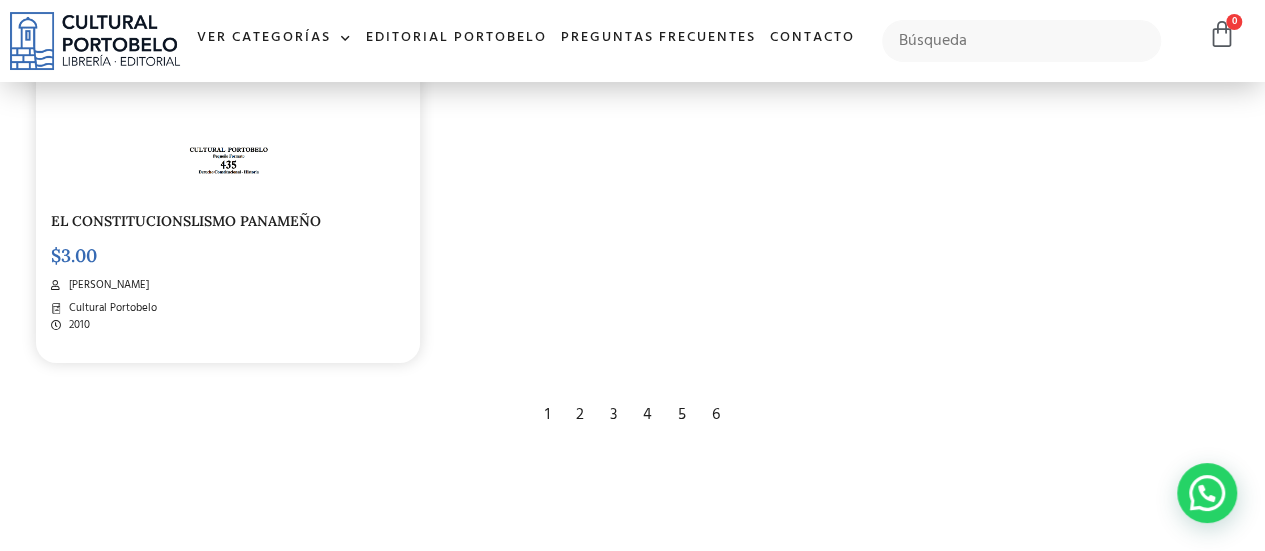 click on "3" at bounding box center (613, 415) 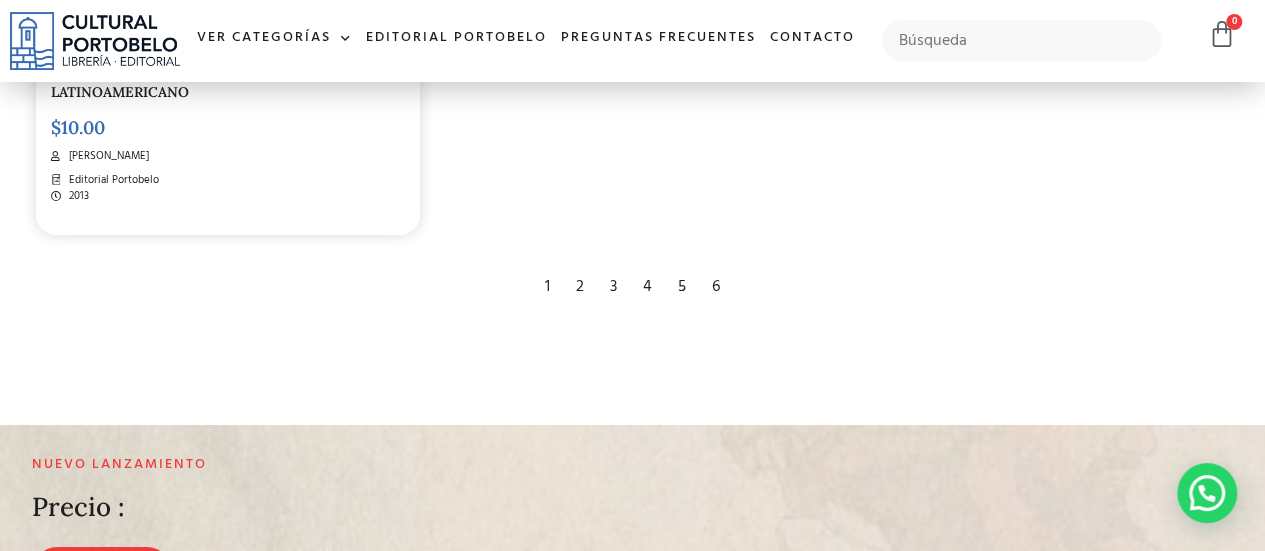 scroll, scrollTop: 3389, scrollLeft: 0, axis: vertical 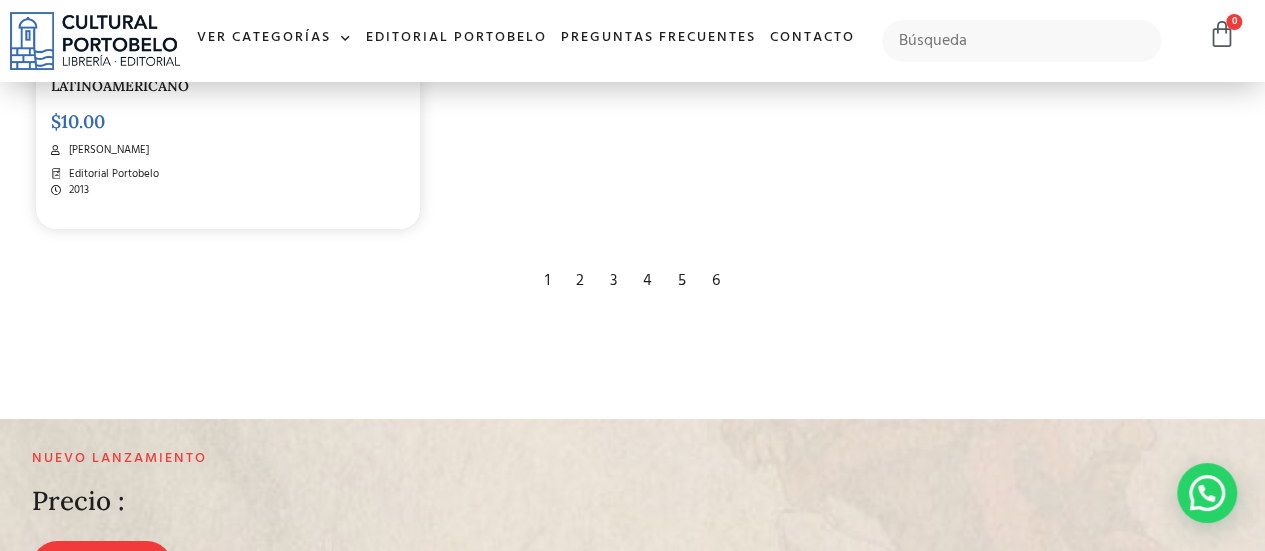 click on "4" at bounding box center (647, 281) 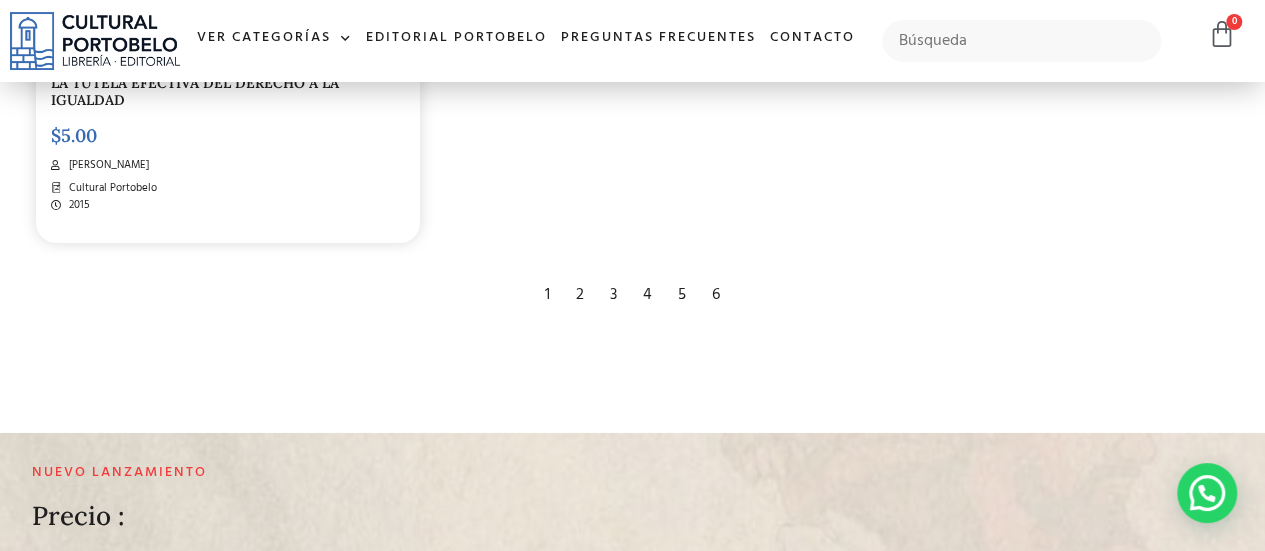 scroll, scrollTop: 3311, scrollLeft: 0, axis: vertical 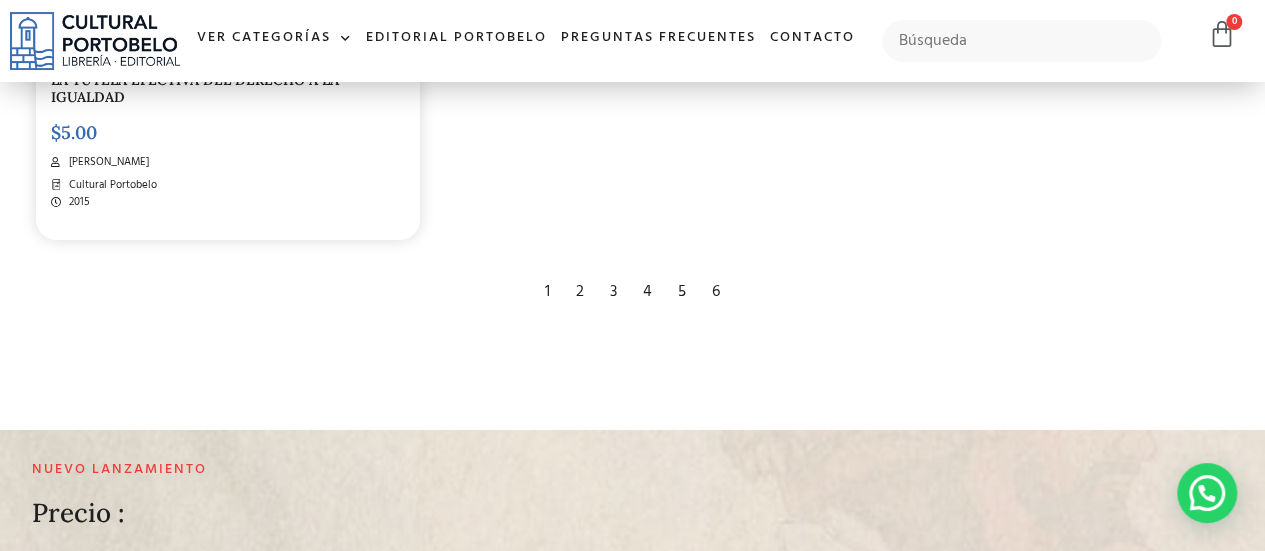 click on "5" at bounding box center (682, 292) 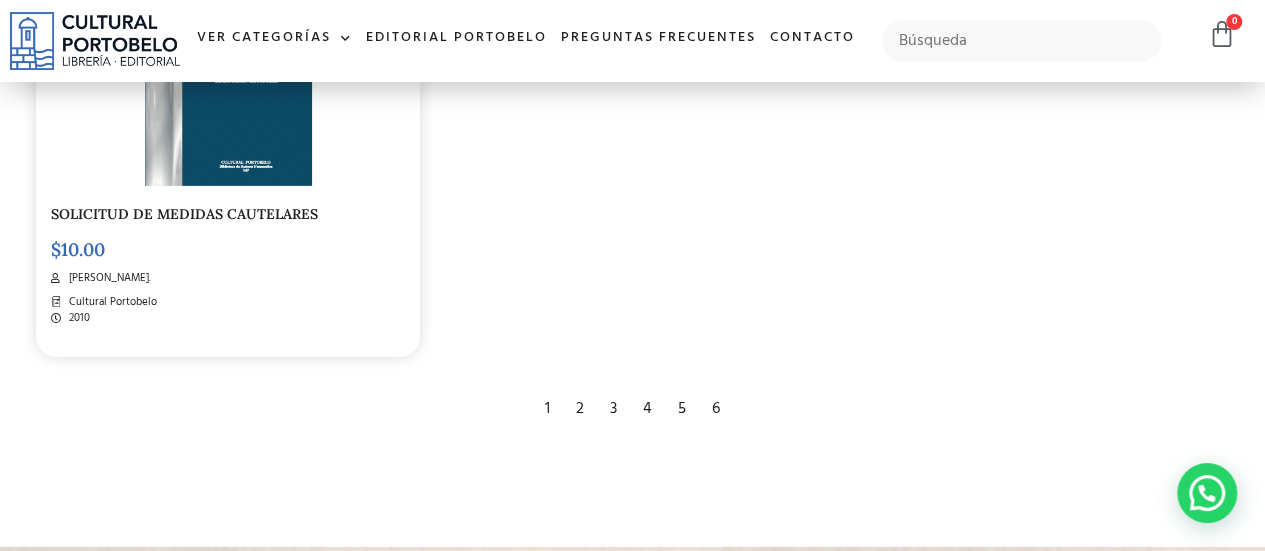 scroll, scrollTop: 3145, scrollLeft: 0, axis: vertical 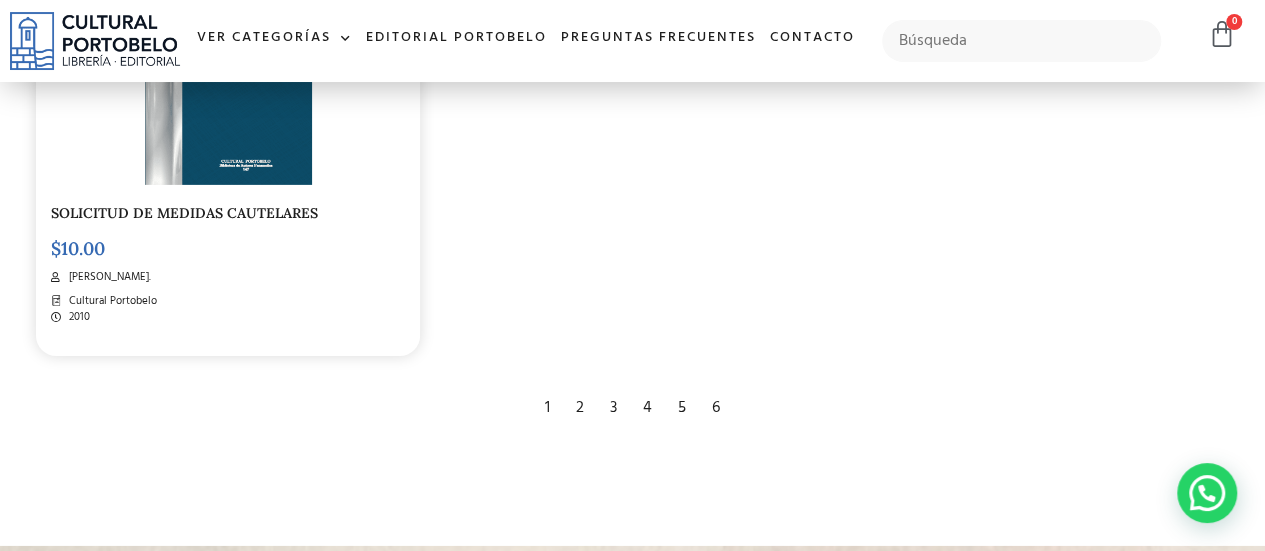 click on "6" at bounding box center (716, 408) 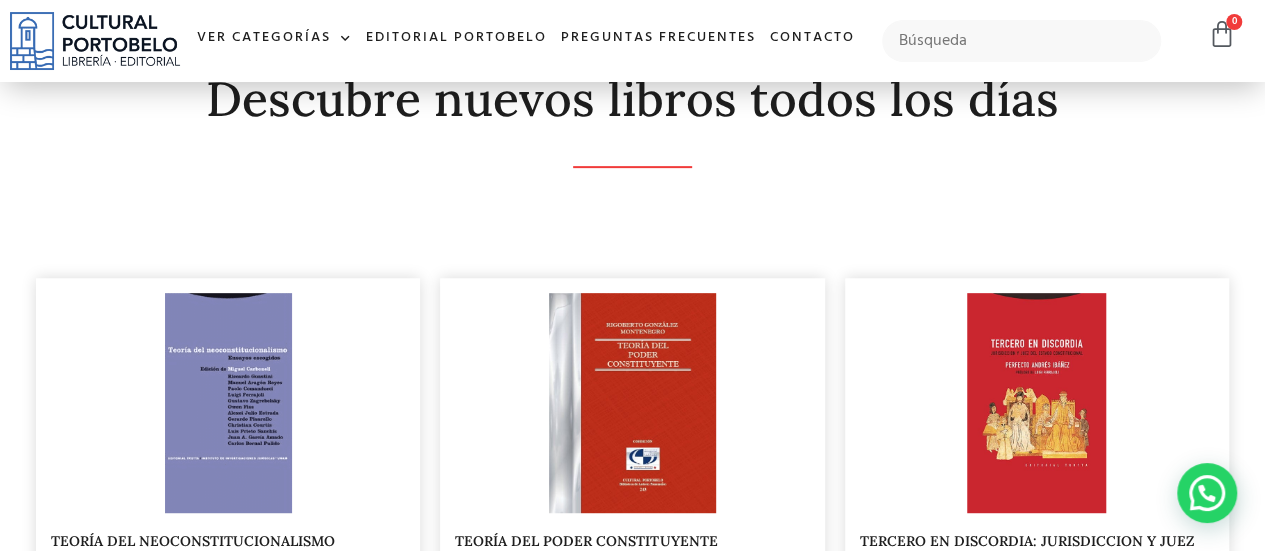 scroll, scrollTop: 0, scrollLeft: 0, axis: both 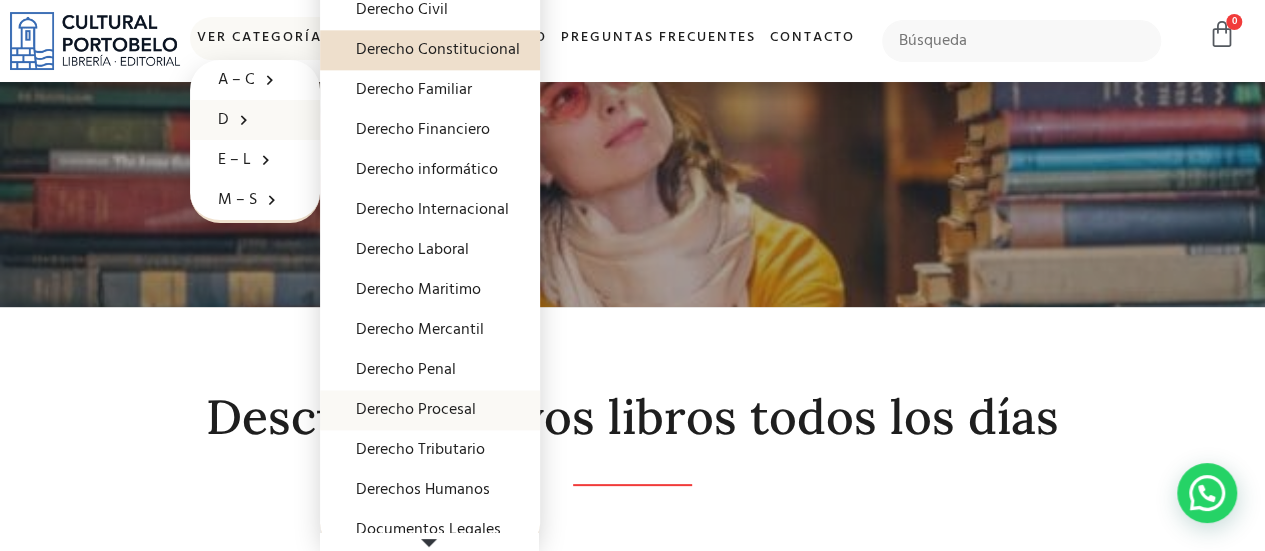 click on "Derecho Procesal" 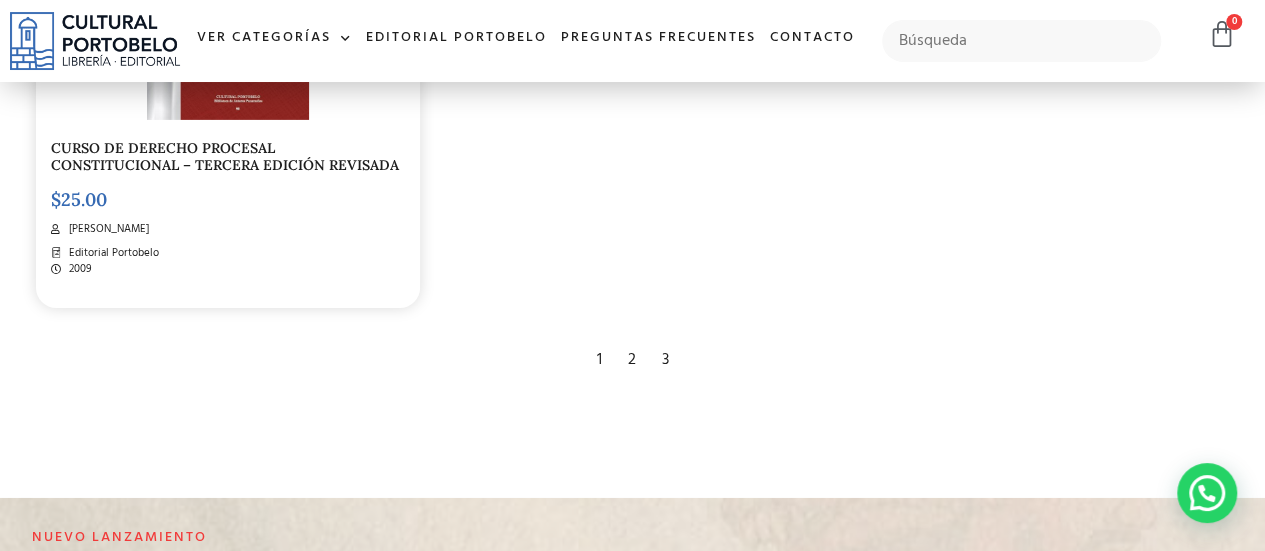 scroll, scrollTop: 3242, scrollLeft: 0, axis: vertical 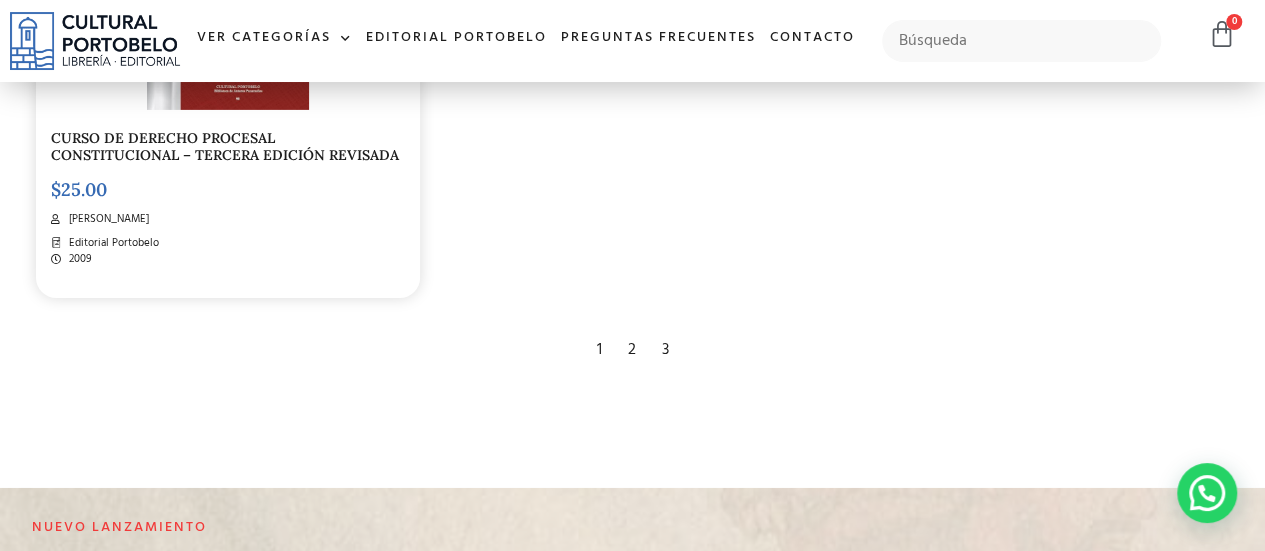 click on "2" at bounding box center [632, 350] 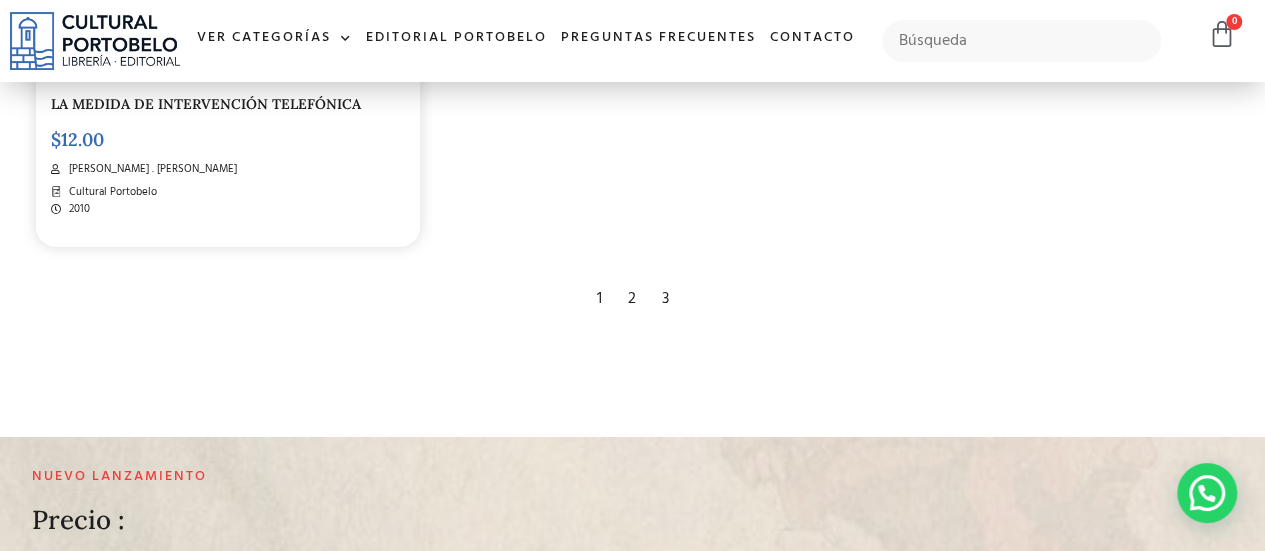 scroll, scrollTop: 3299, scrollLeft: 0, axis: vertical 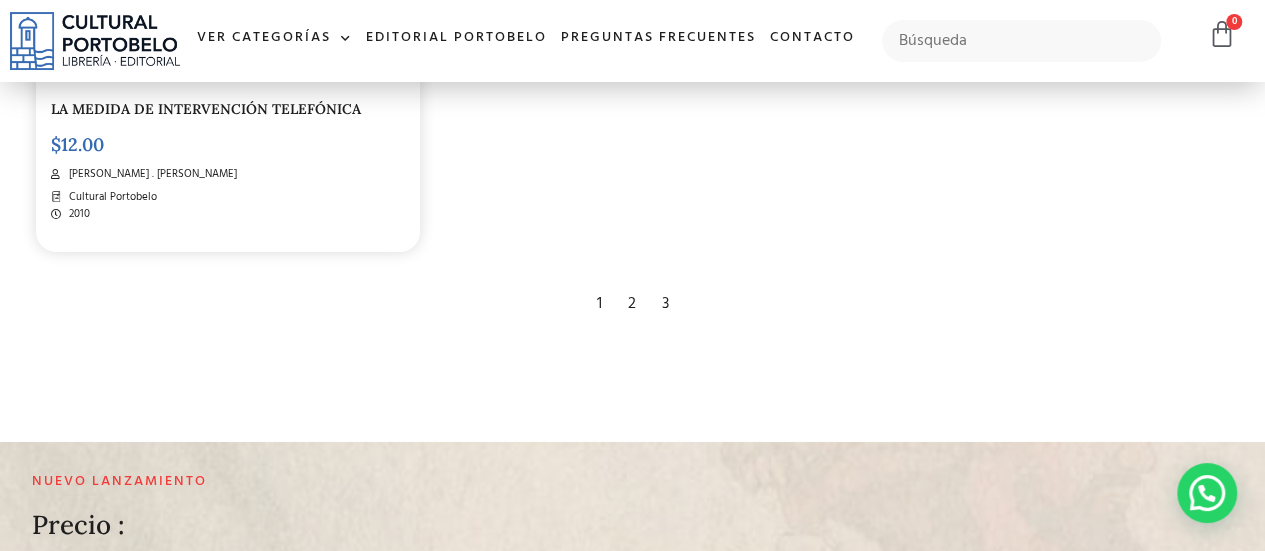 click on "3" at bounding box center (665, 304) 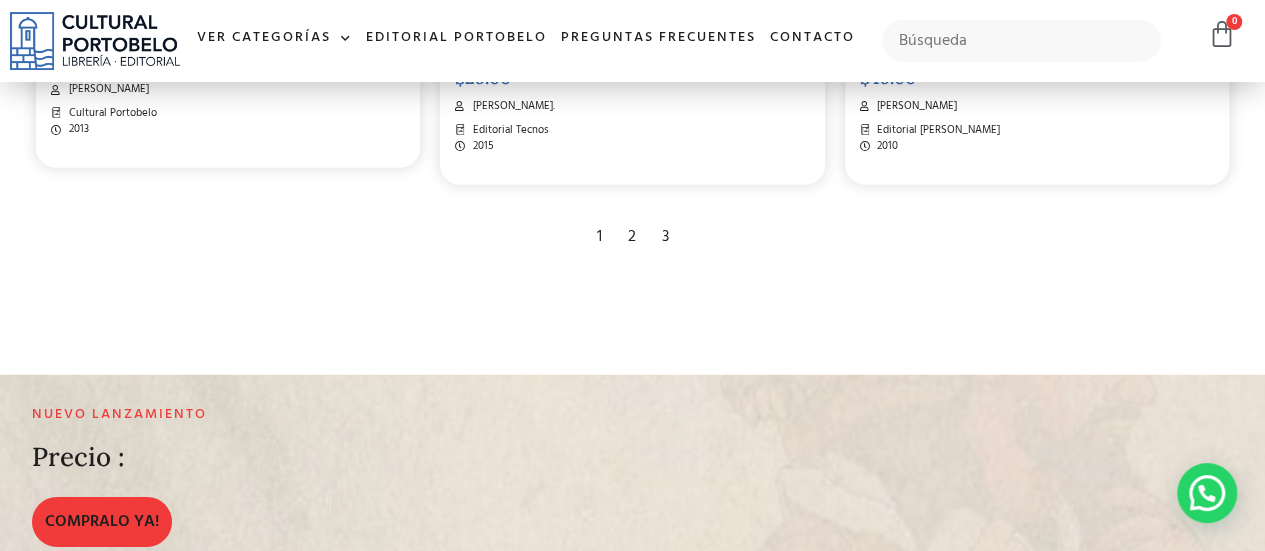 scroll, scrollTop: 2864, scrollLeft: 0, axis: vertical 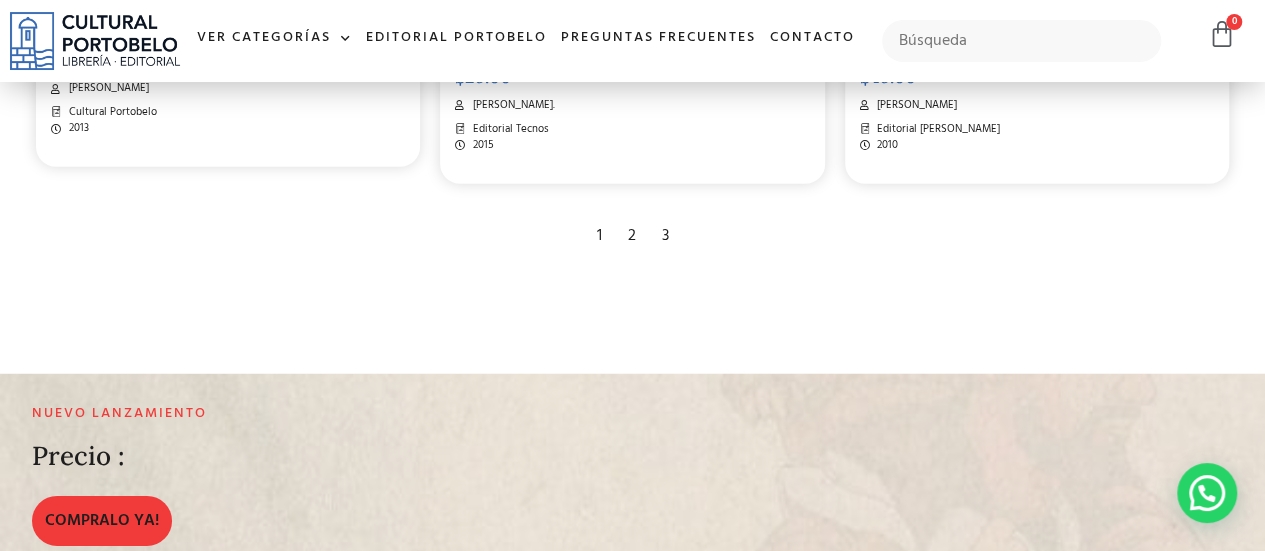 click on "2" at bounding box center [632, 236] 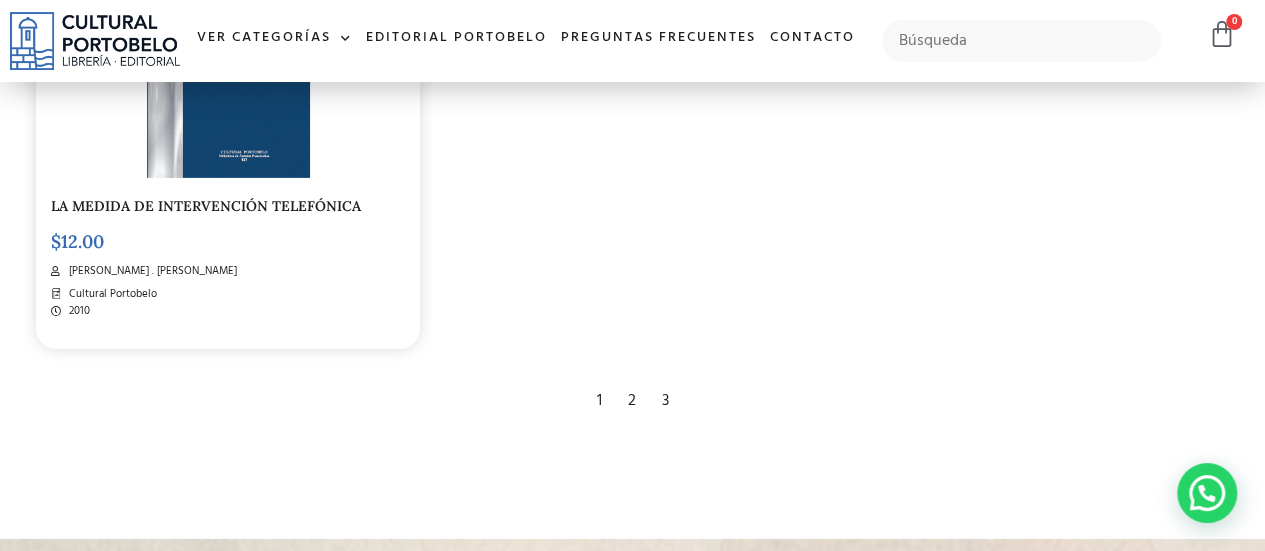 scroll, scrollTop: 3202, scrollLeft: 0, axis: vertical 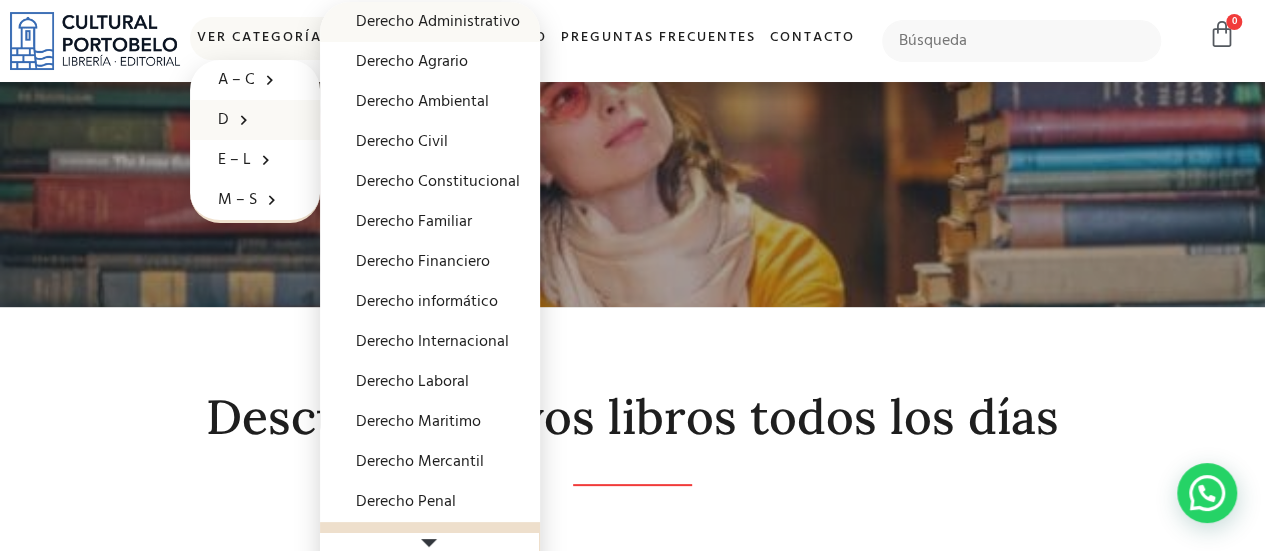 click on "Derecho Administrativo" 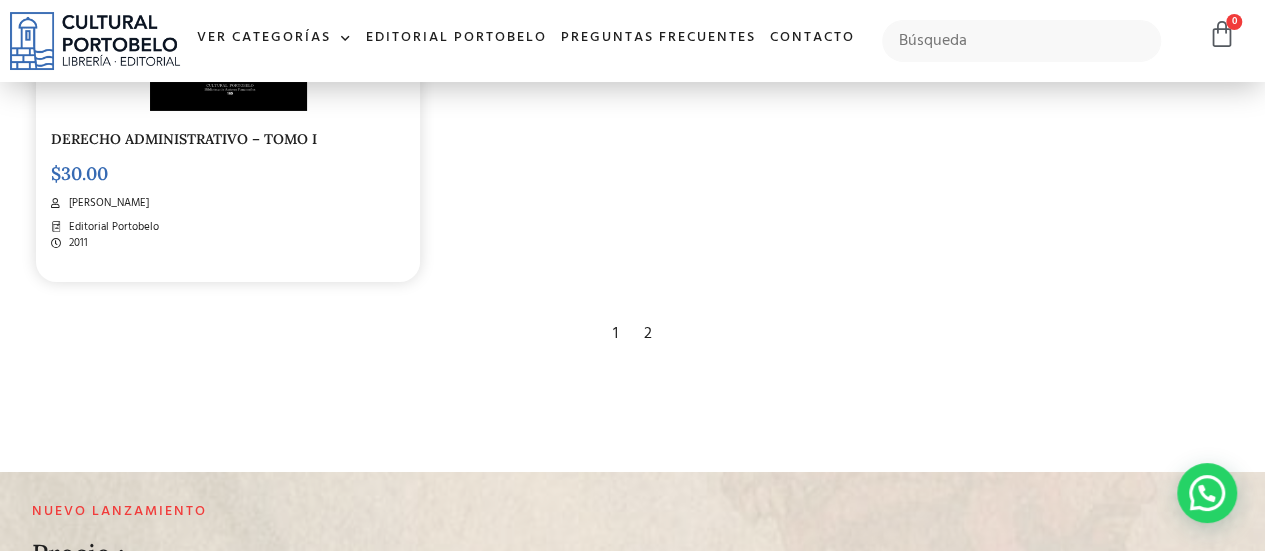 scroll, scrollTop: 3416, scrollLeft: 0, axis: vertical 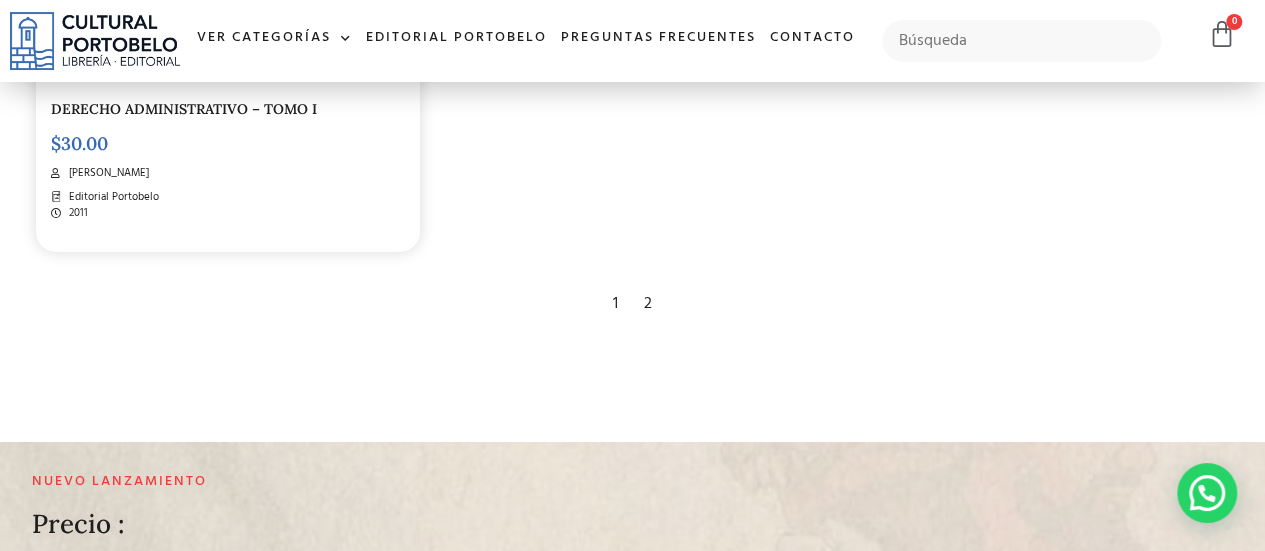 click on "2" at bounding box center [648, 304] 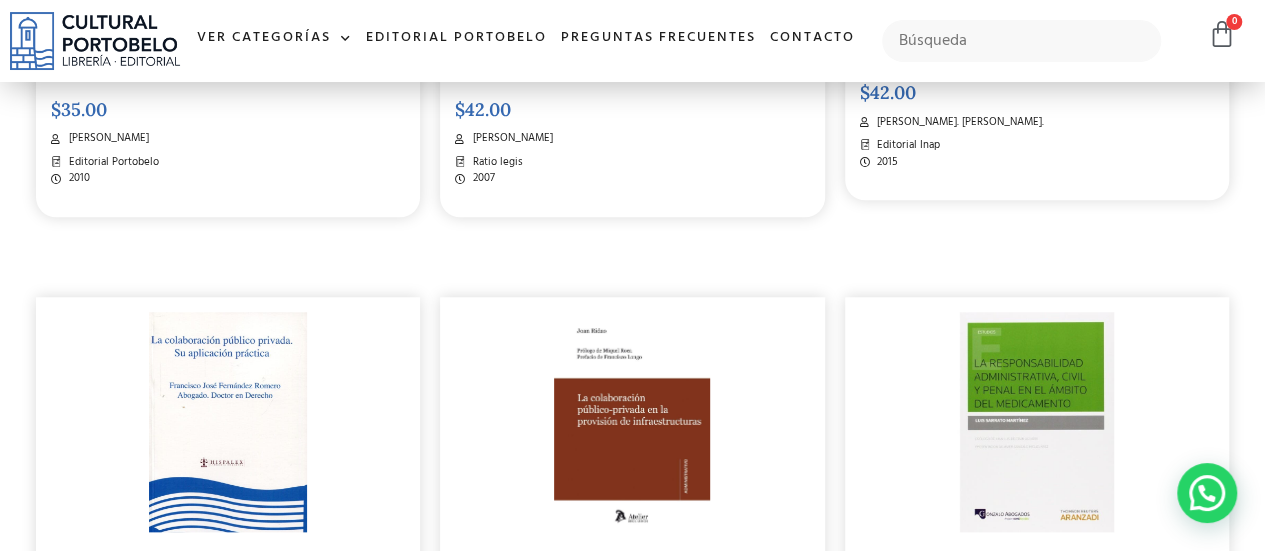 scroll, scrollTop: 0, scrollLeft: 0, axis: both 